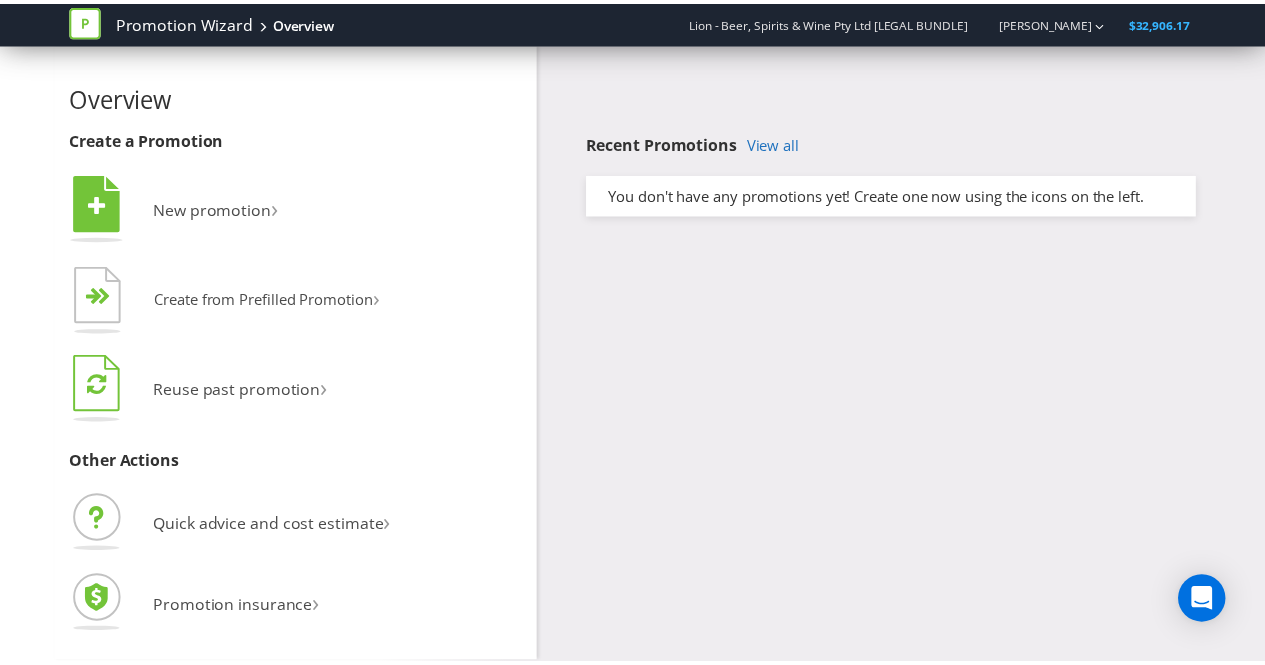 scroll, scrollTop: 0, scrollLeft: 0, axis: both 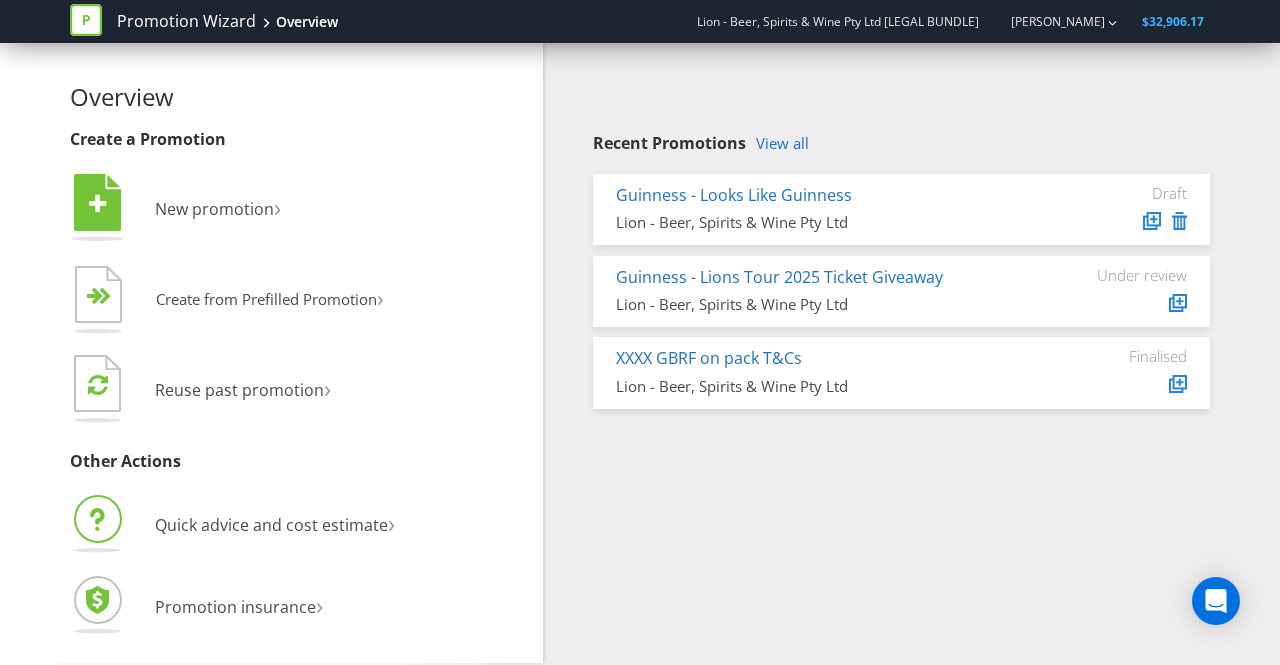 click on "Quick advice and cost estimate  ›" at bounding box center [299, 527] 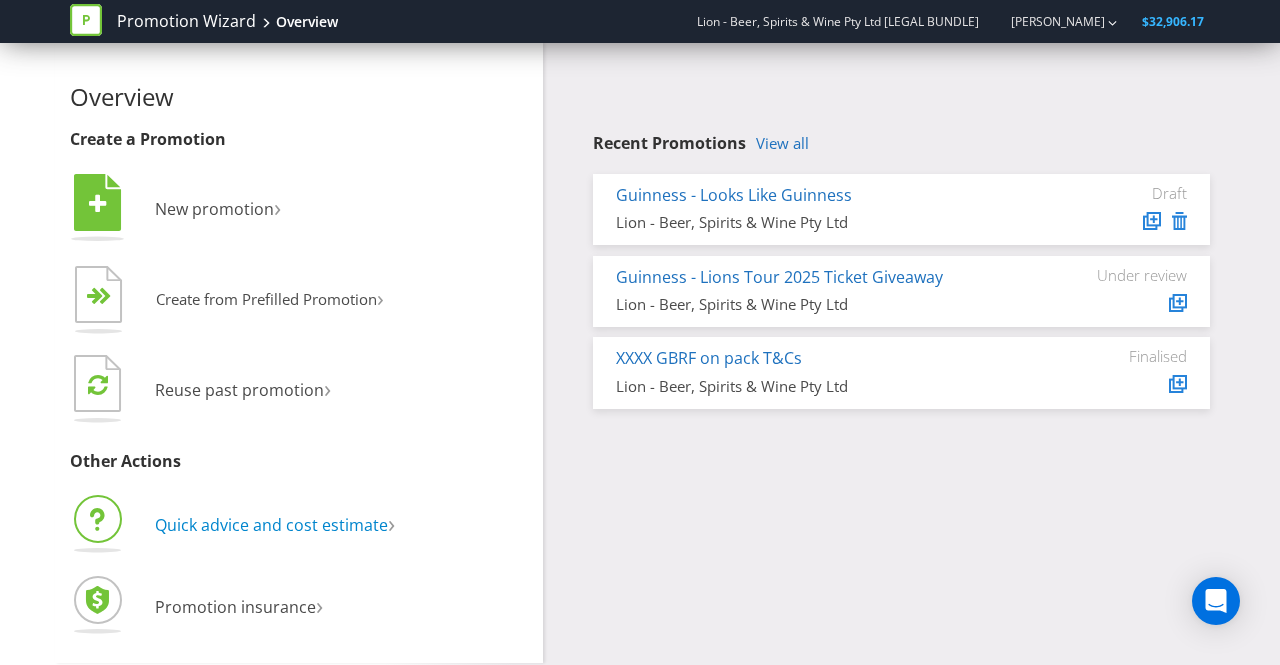 click on "Quick advice and cost estimate" at bounding box center (271, 525) 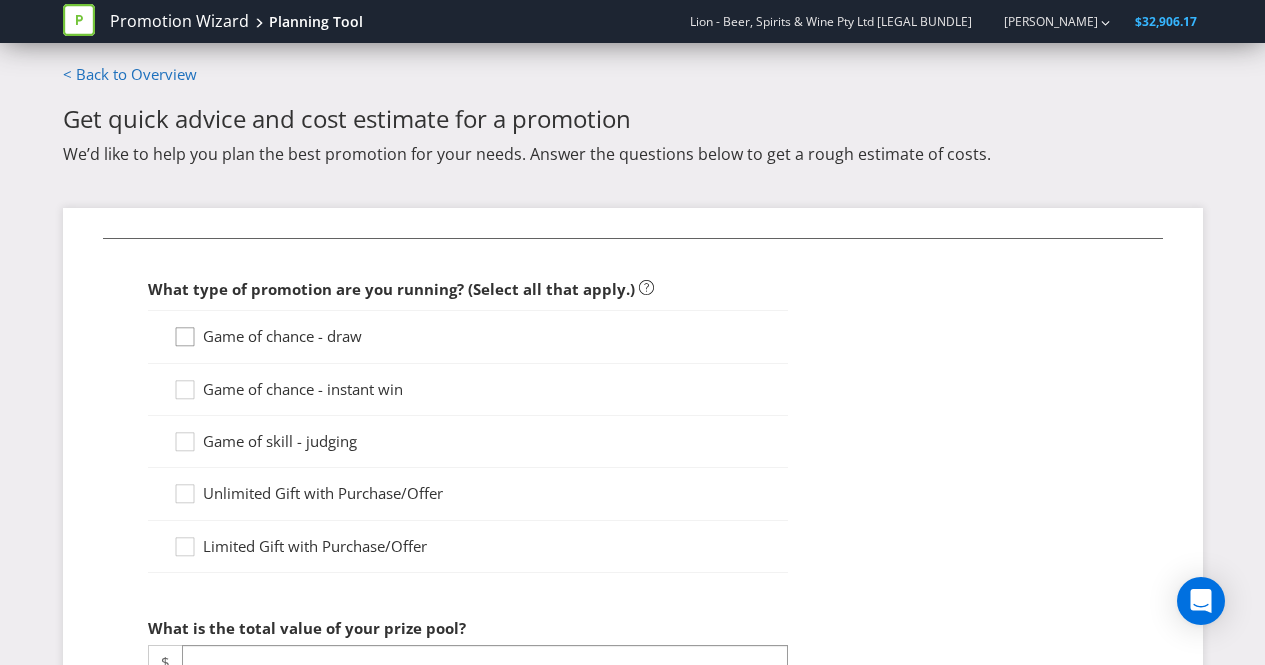 click 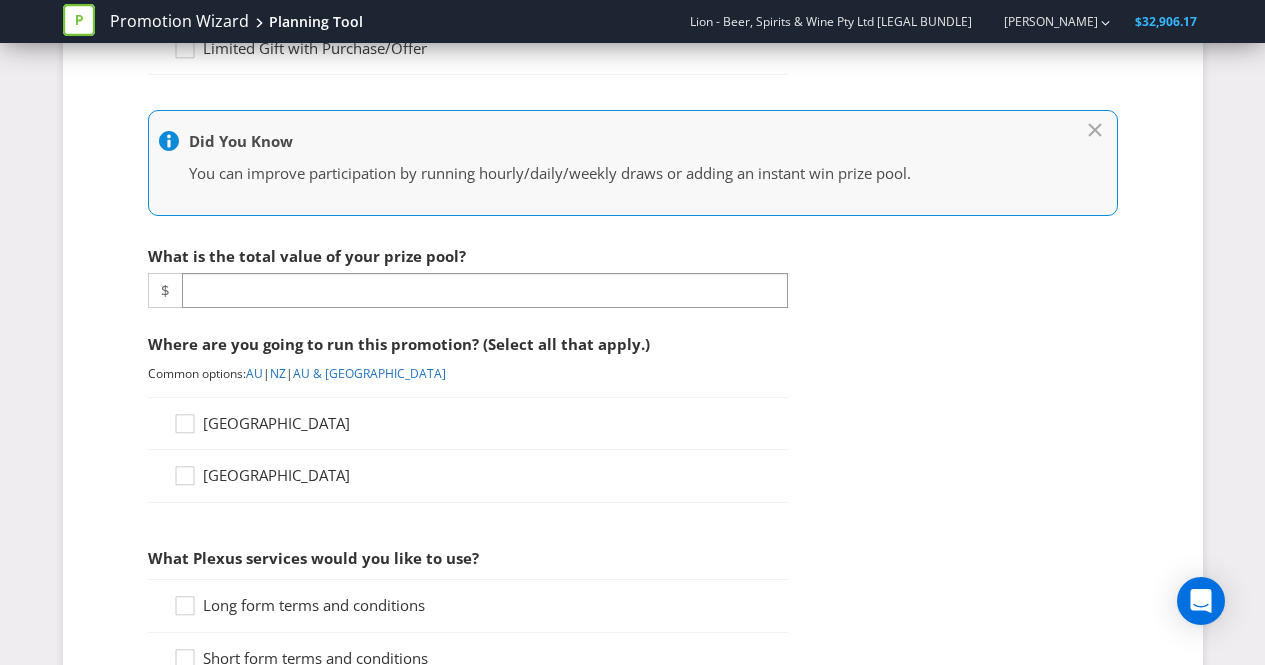 scroll, scrollTop: 495, scrollLeft: 0, axis: vertical 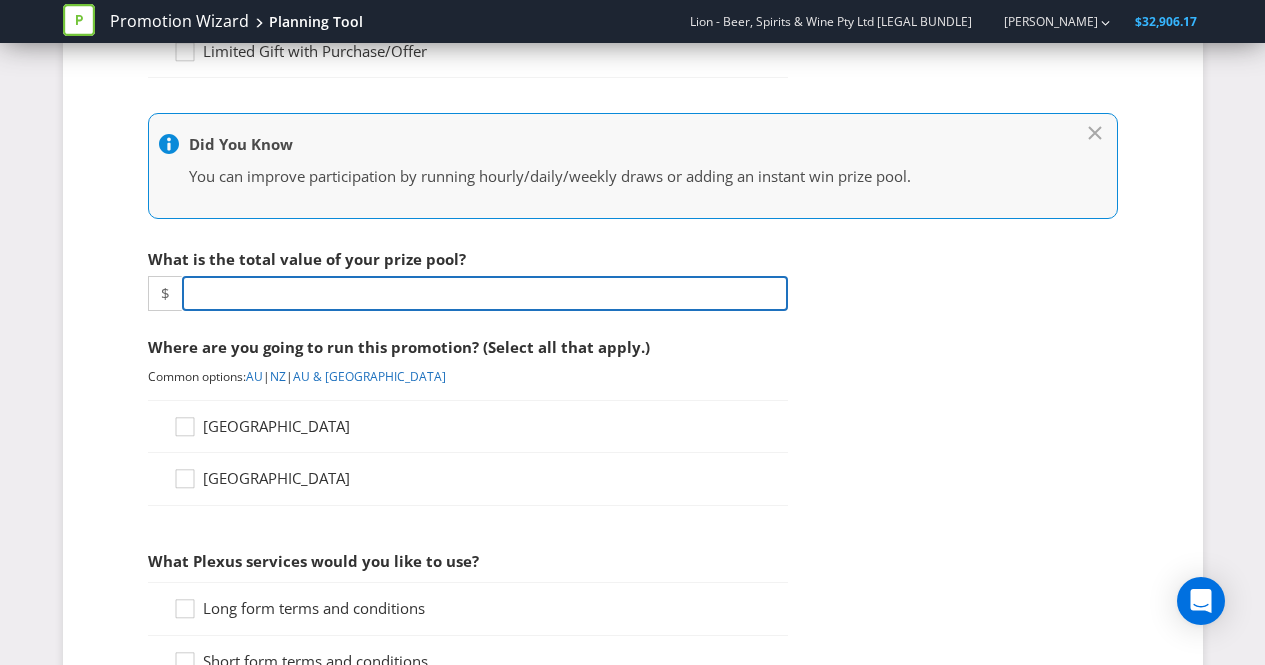 click at bounding box center (485, 293) 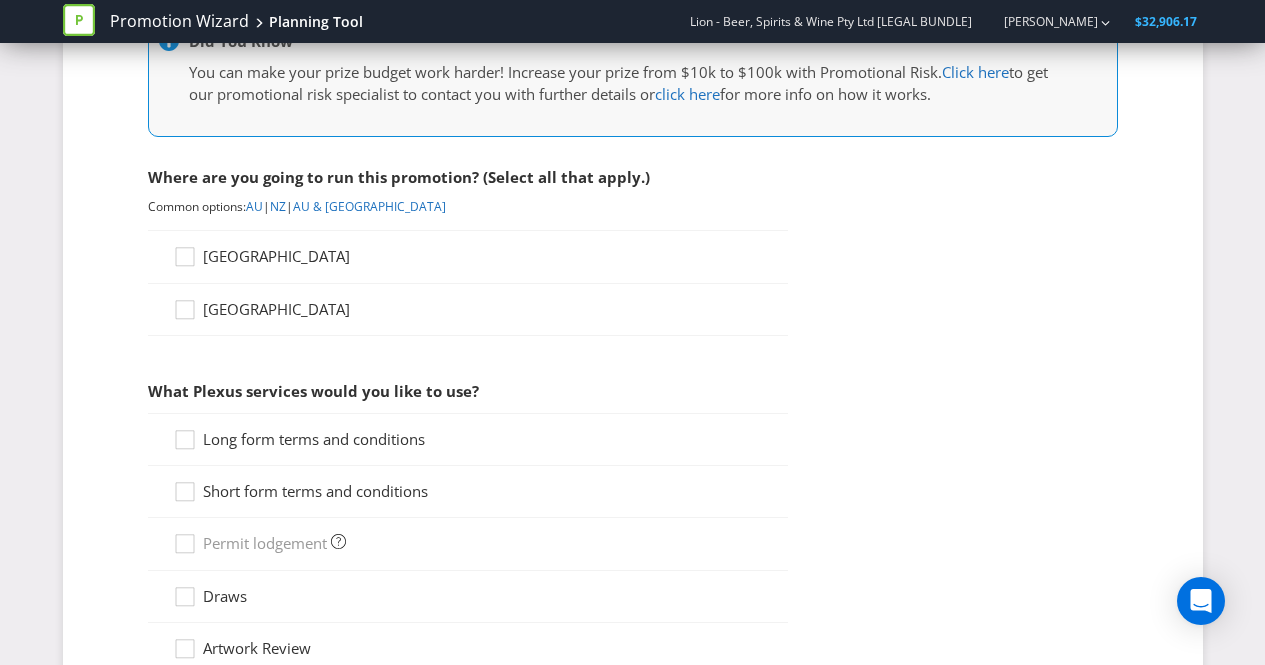 scroll, scrollTop: 814, scrollLeft: 0, axis: vertical 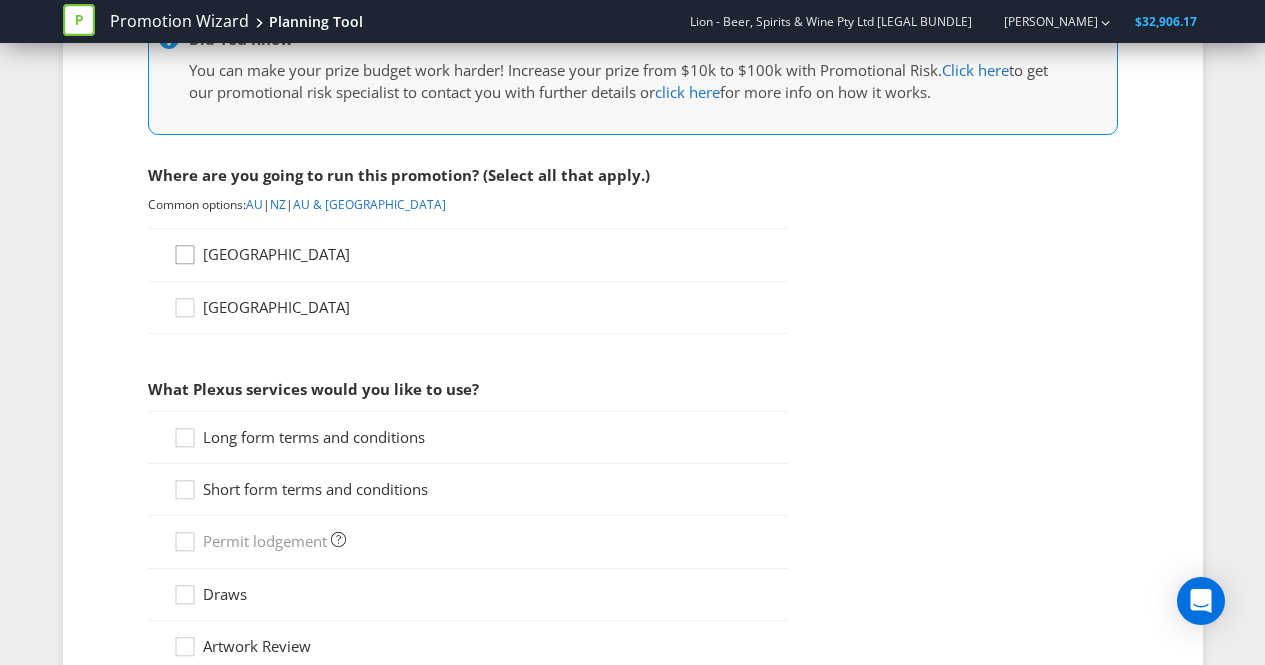 type on "13365" 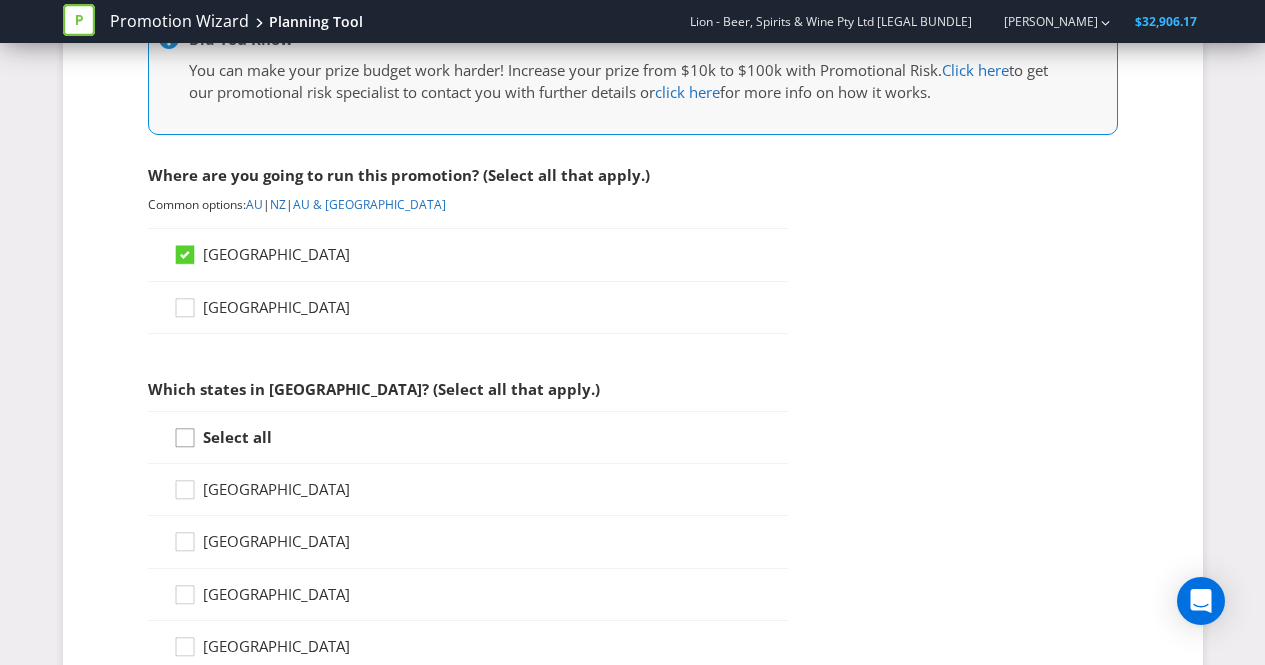 click 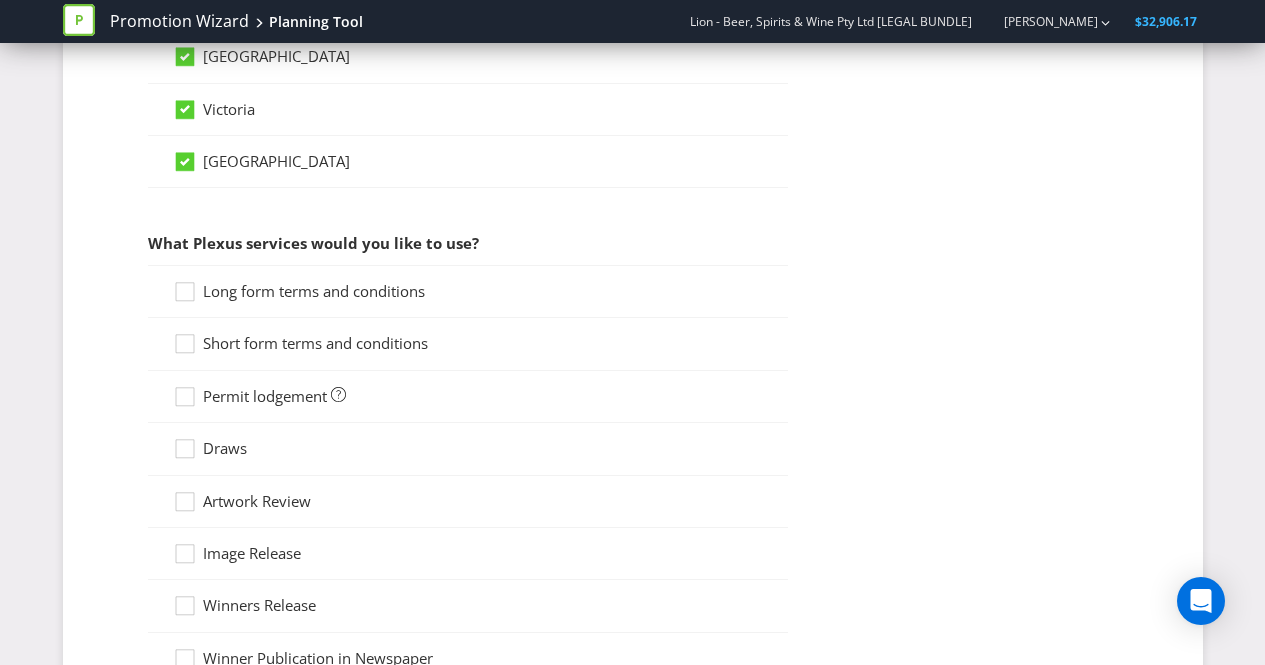 scroll, scrollTop: 1511, scrollLeft: 0, axis: vertical 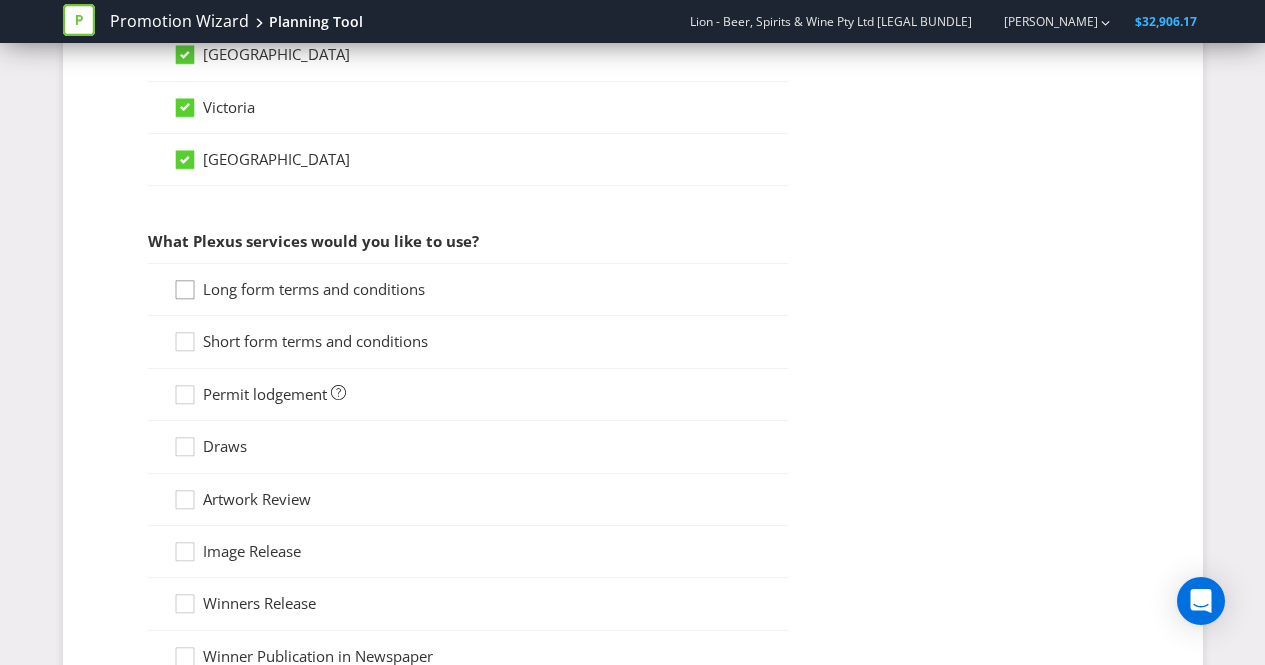 click 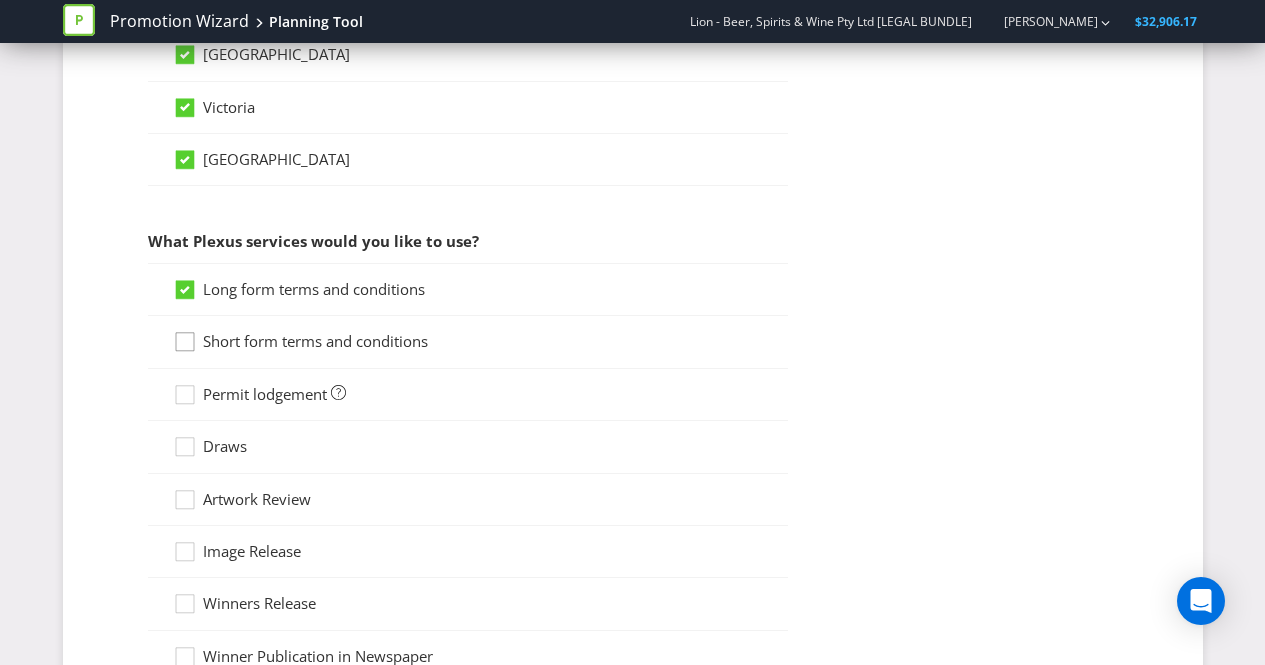 click at bounding box center (185, 335) 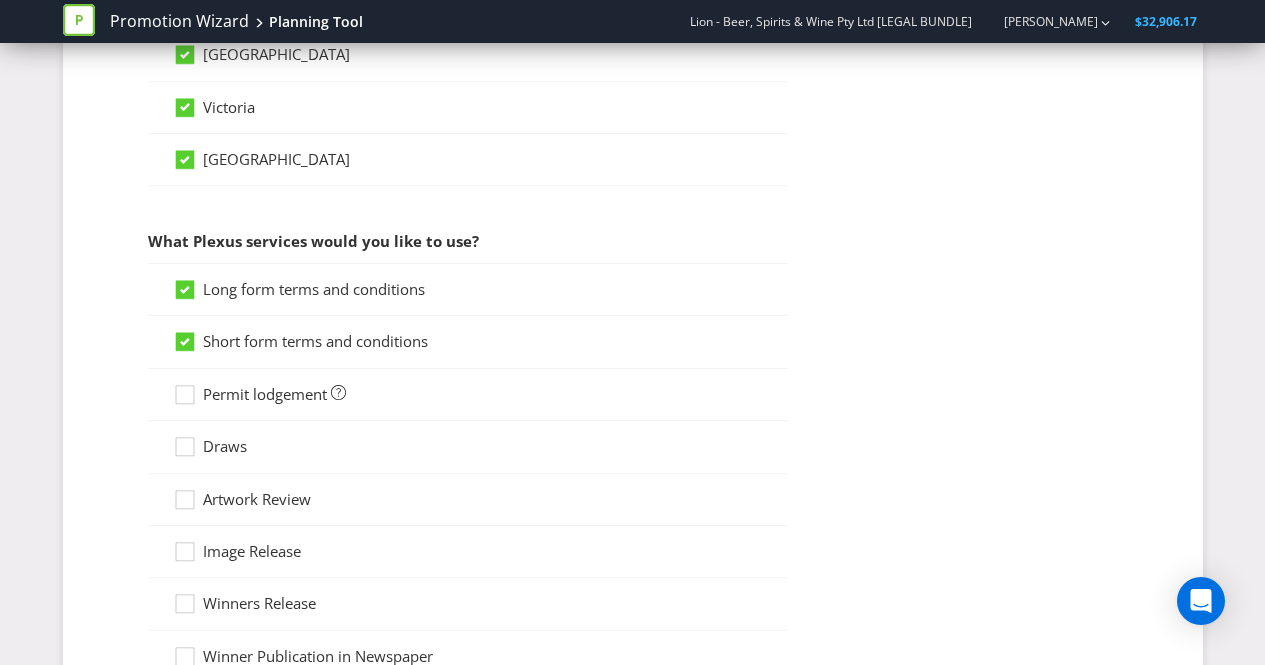 scroll, scrollTop: 1803, scrollLeft: 0, axis: vertical 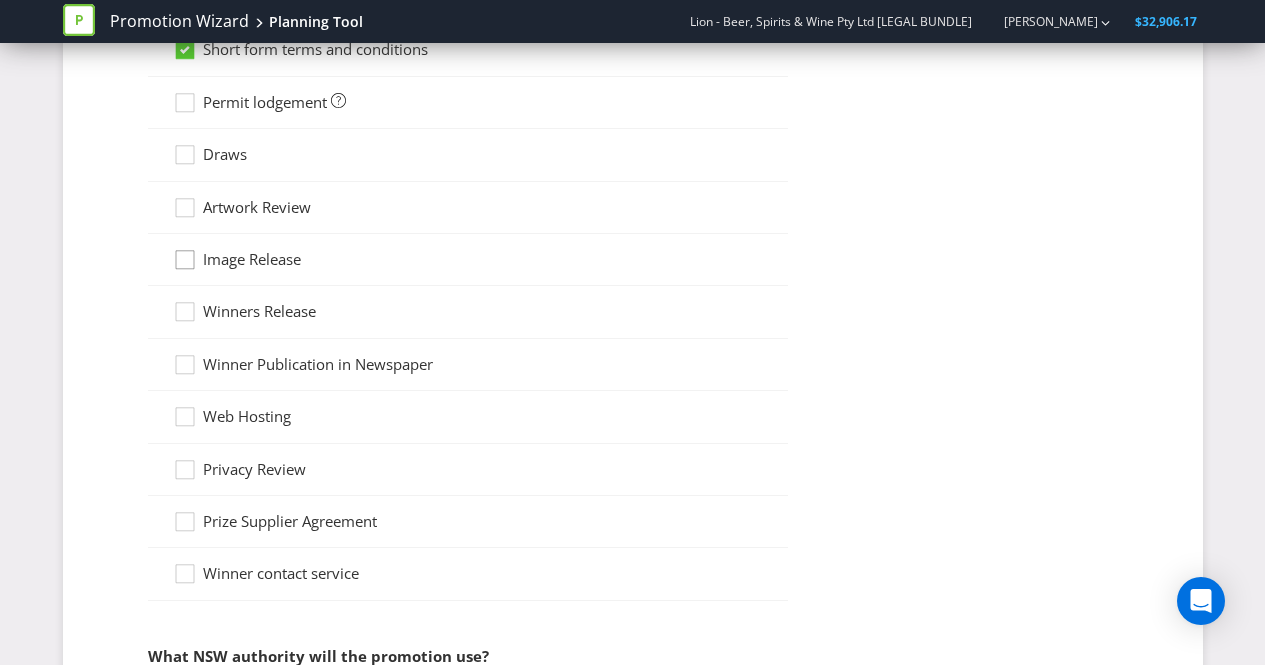 click 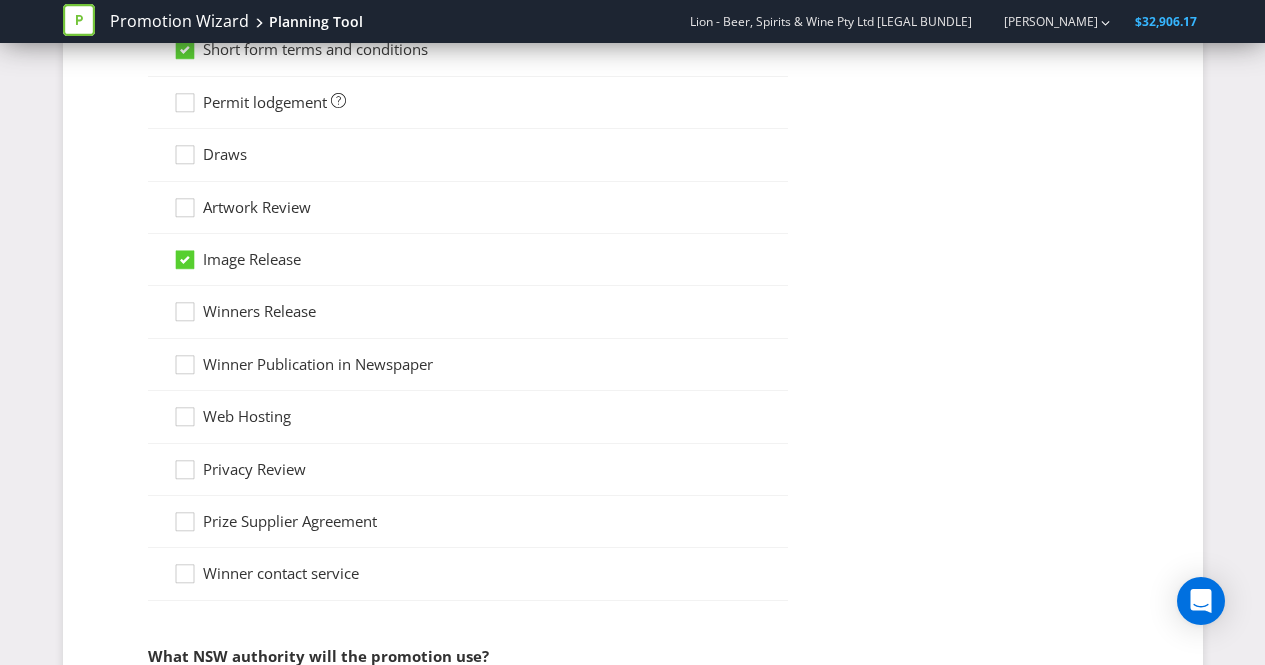 click 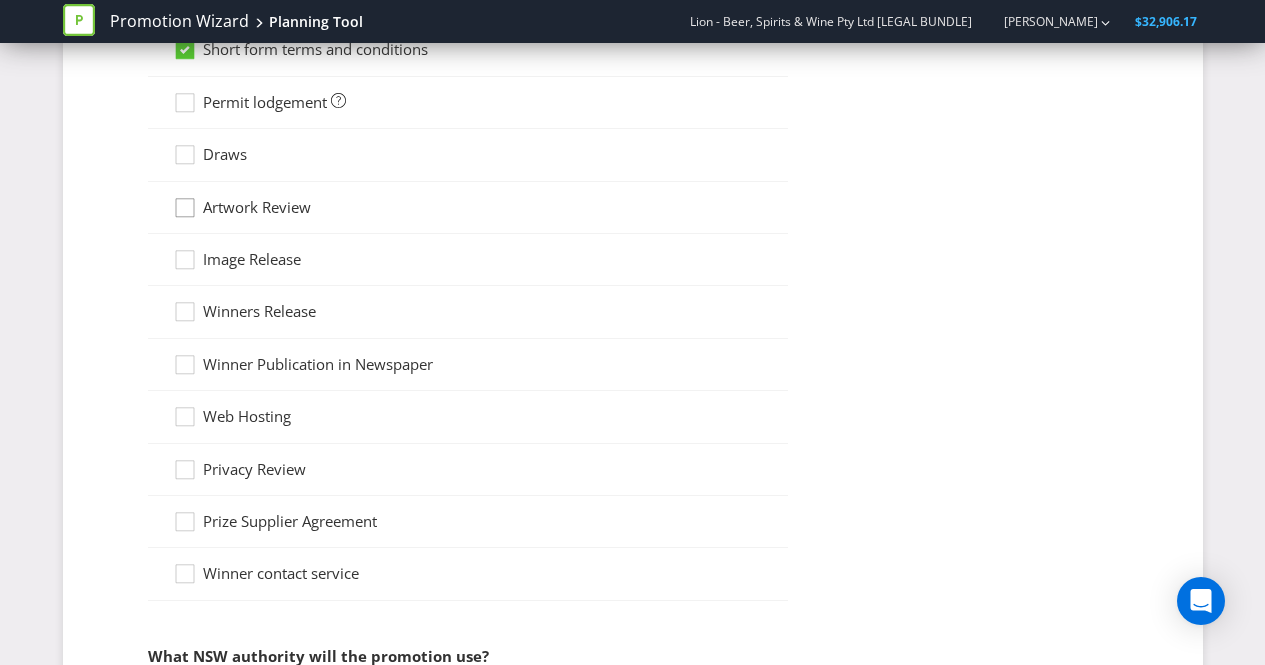 click 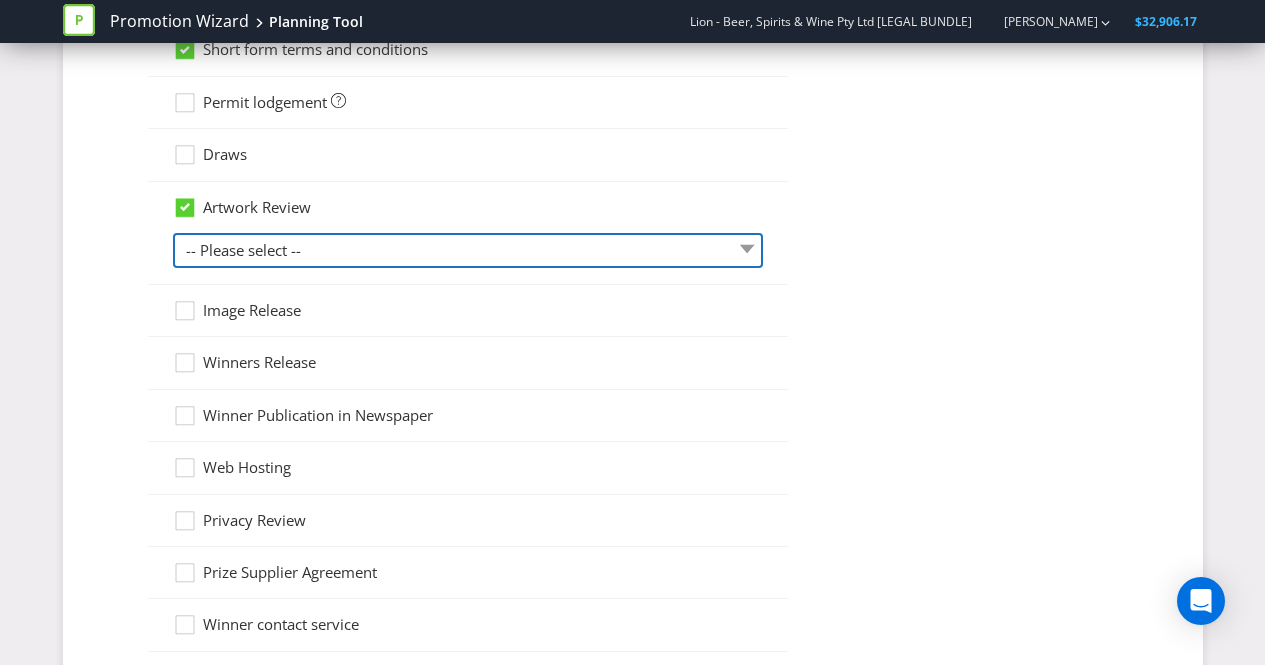 click on "-- Please select -- 1 piece 2-4 pieces (provided at same time) 5-7 pieces (provided at same time) For more than 7 pieces, please contact us for a quote" at bounding box center (468, 250) 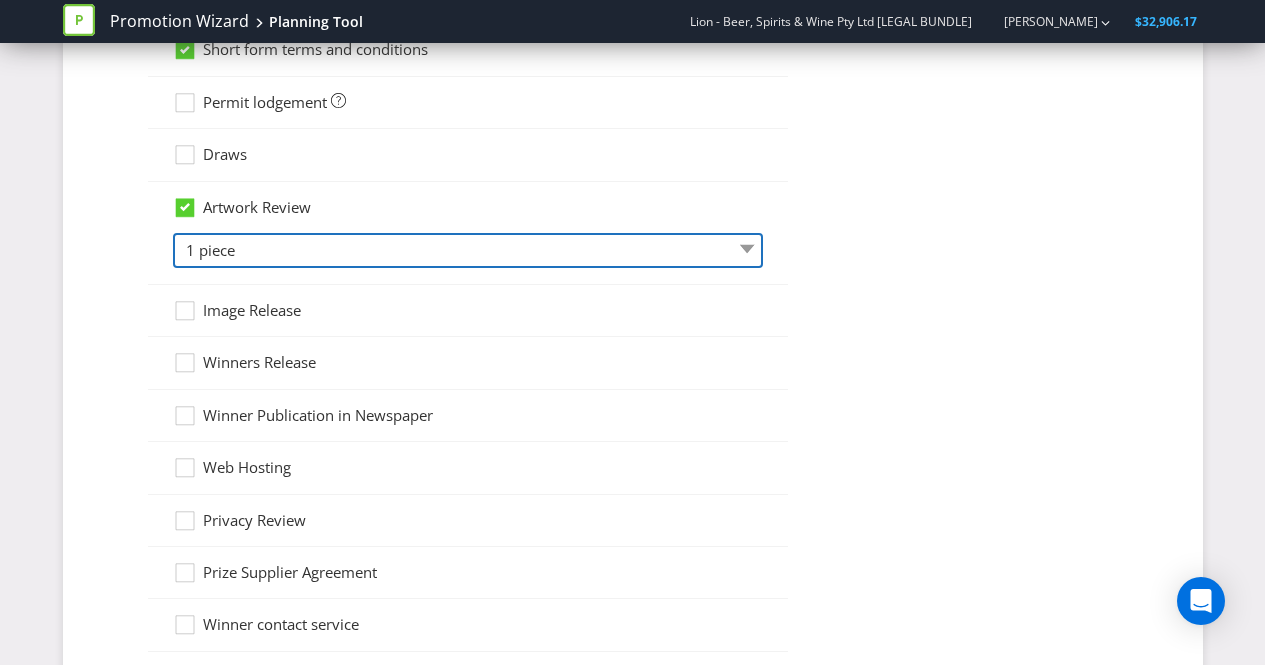 click on "-- Please select -- 1 piece 2-4 pieces (provided at same time) 5-7 pieces (provided at same time) For more than 7 pieces, please contact us for a quote" at bounding box center (468, 250) 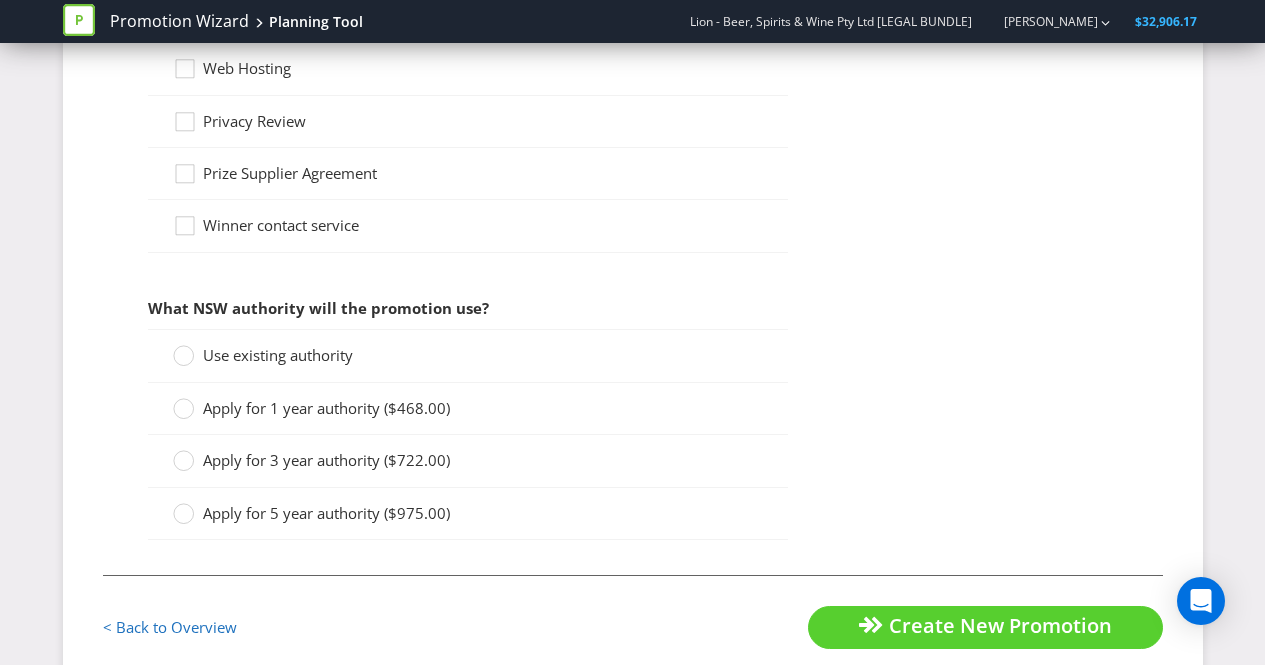 scroll, scrollTop: 2199, scrollLeft: 0, axis: vertical 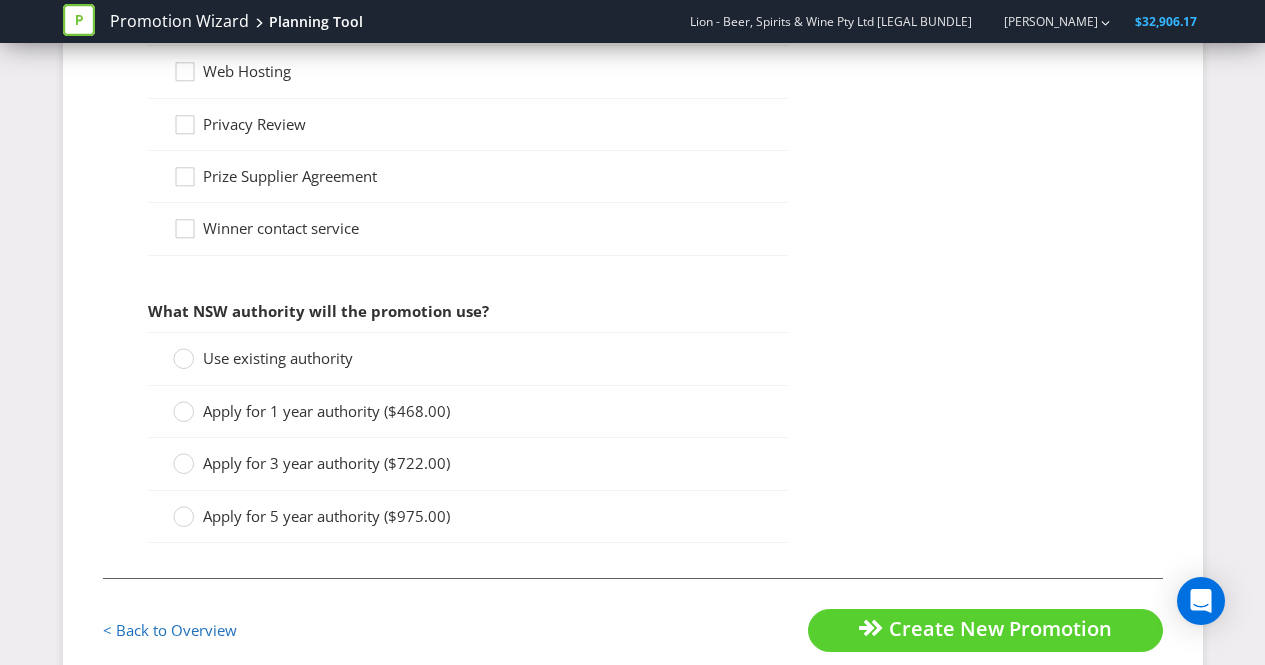 click on "Use existing authority" at bounding box center (278, 358) 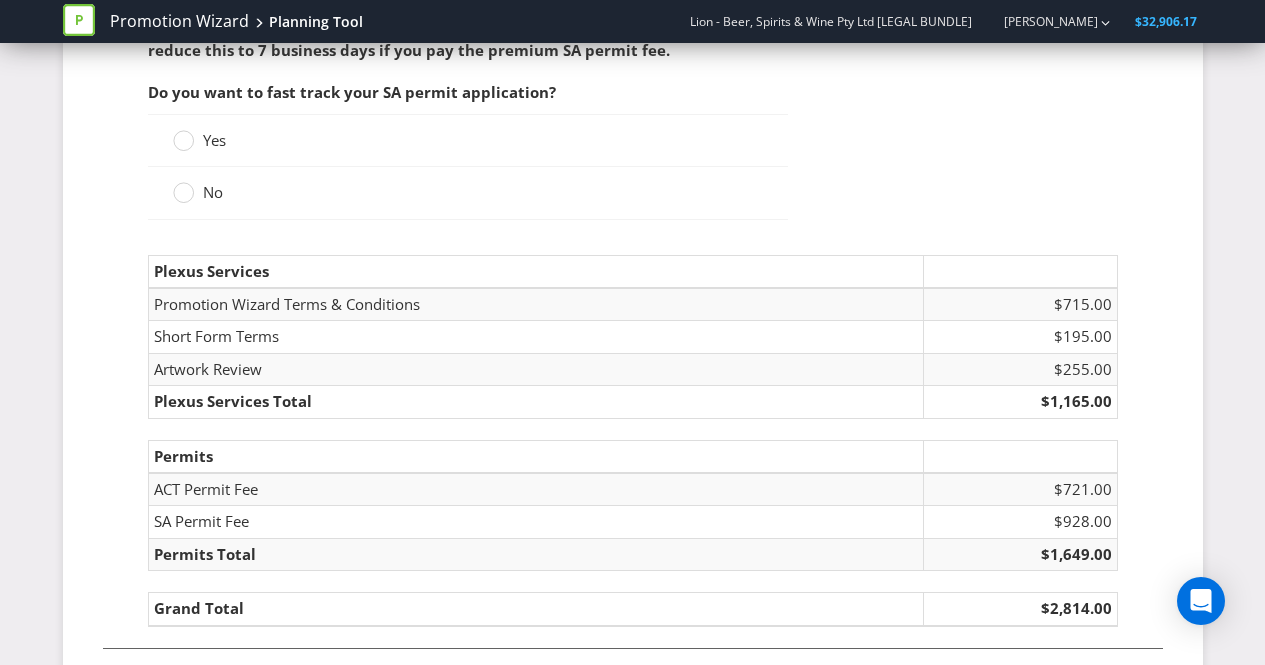 scroll, scrollTop: 2909, scrollLeft: 0, axis: vertical 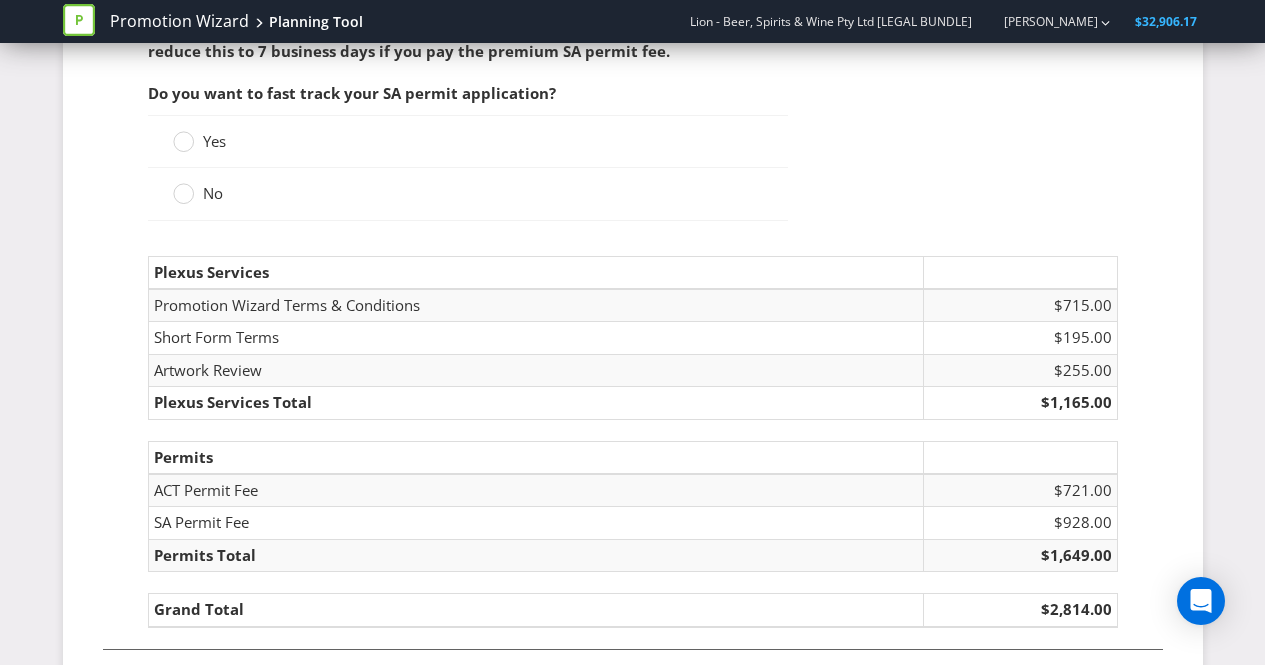 click on "ACT Permit Fee" at bounding box center (535, 490) 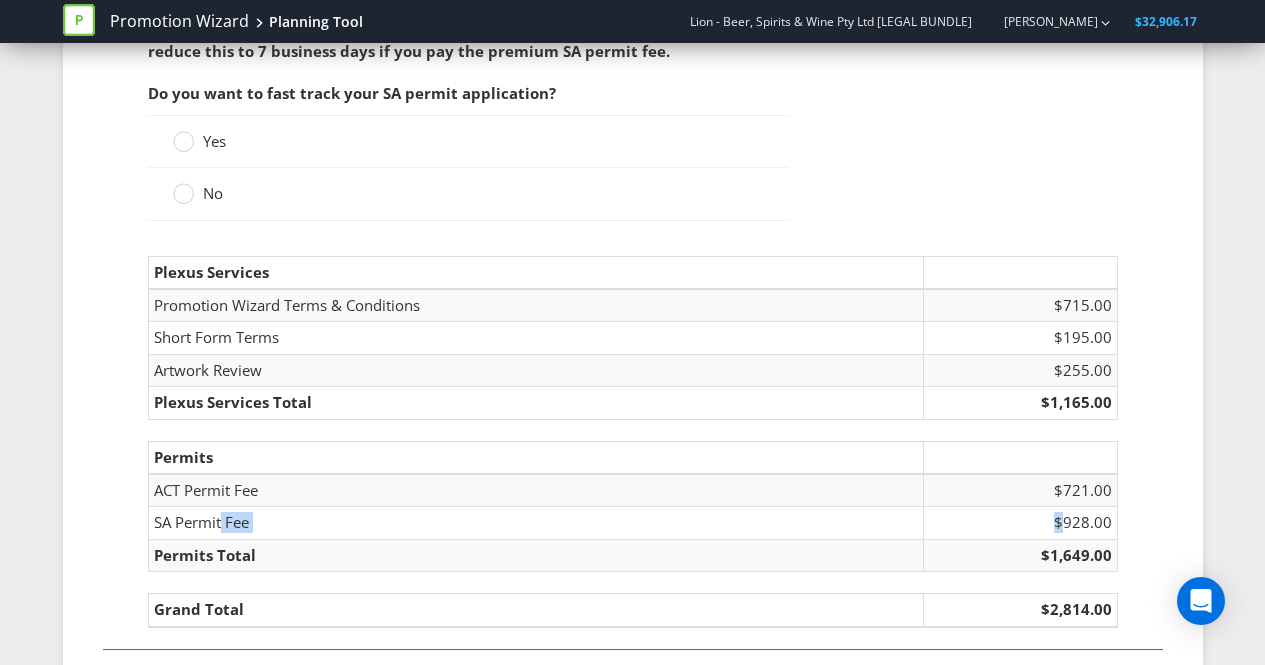 drag, startPoint x: 220, startPoint y: 520, endPoint x: 1066, endPoint y: 520, distance: 846 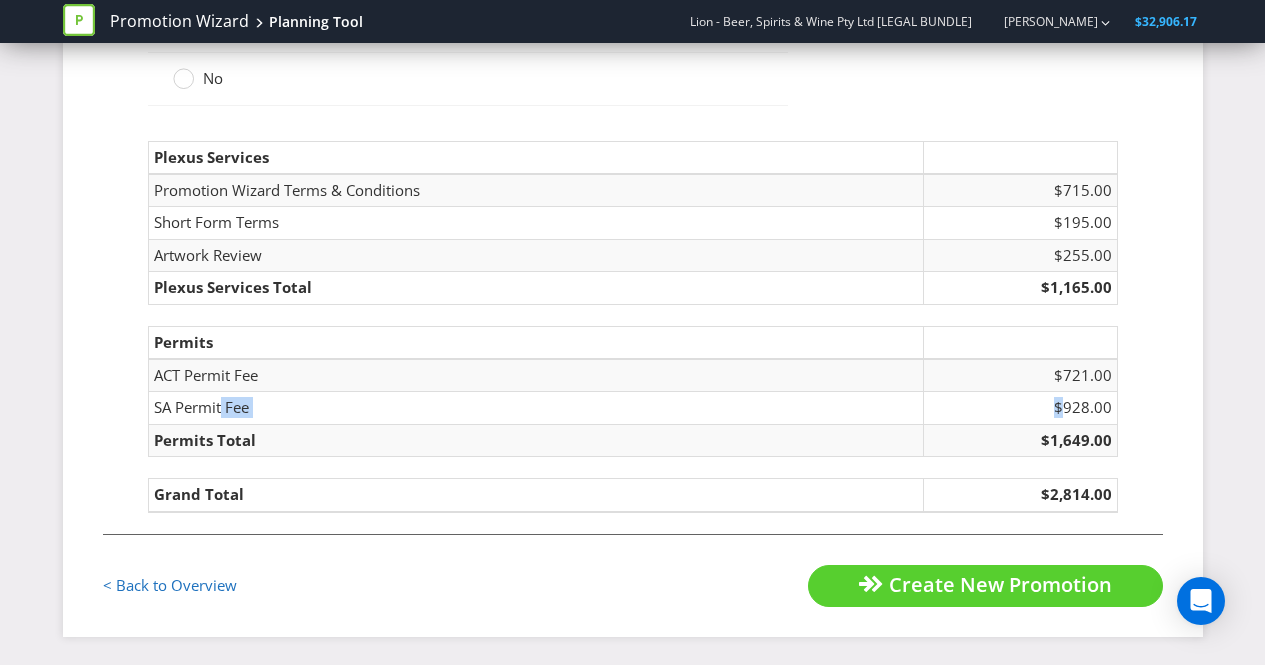 scroll, scrollTop: 3025, scrollLeft: 0, axis: vertical 